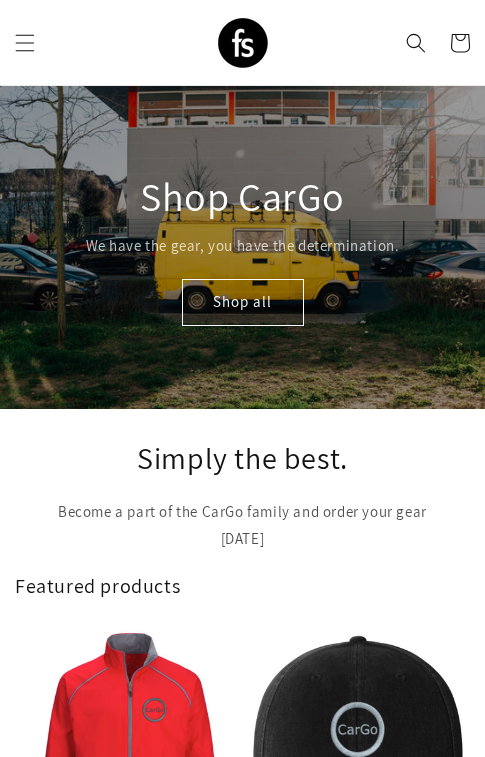 scroll, scrollTop: 0, scrollLeft: 0, axis: both 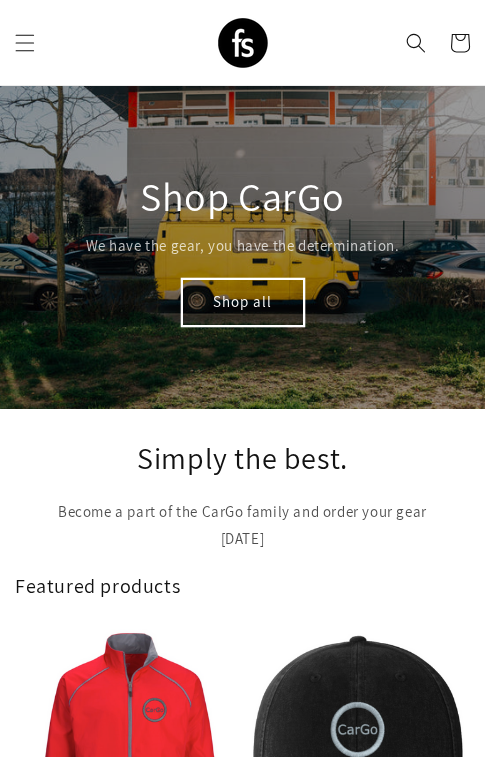click on "Shop all" at bounding box center (243, 302) 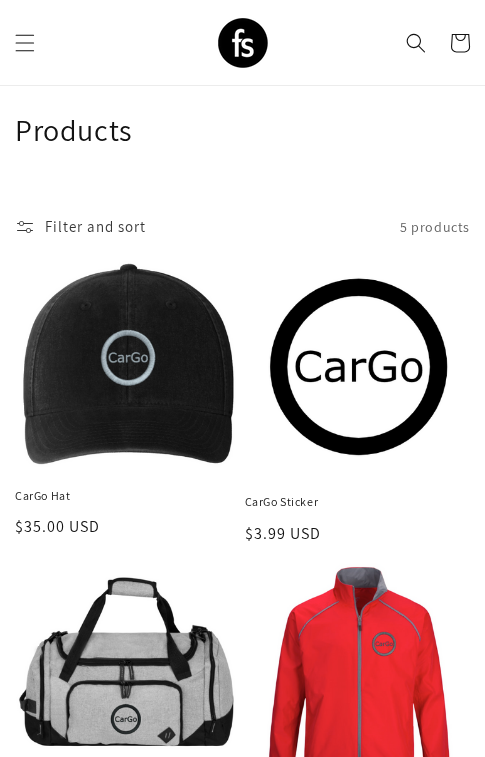 scroll, scrollTop: 29, scrollLeft: 0, axis: vertical 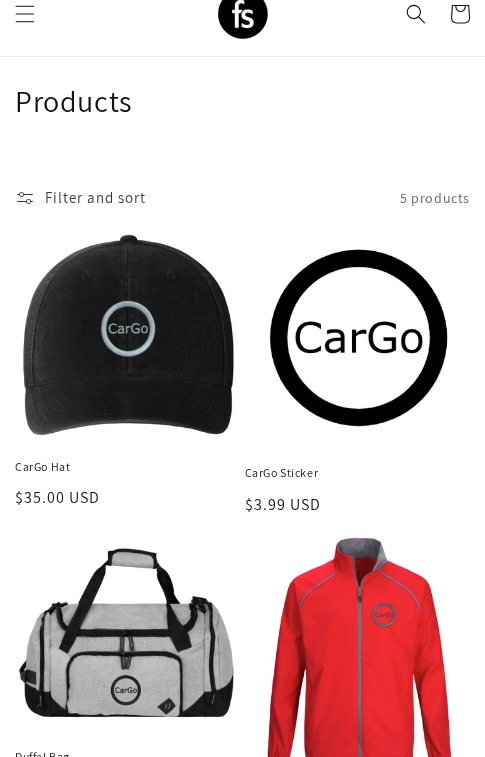 click on "CarGo Hat" at bounding box center [128, 467] 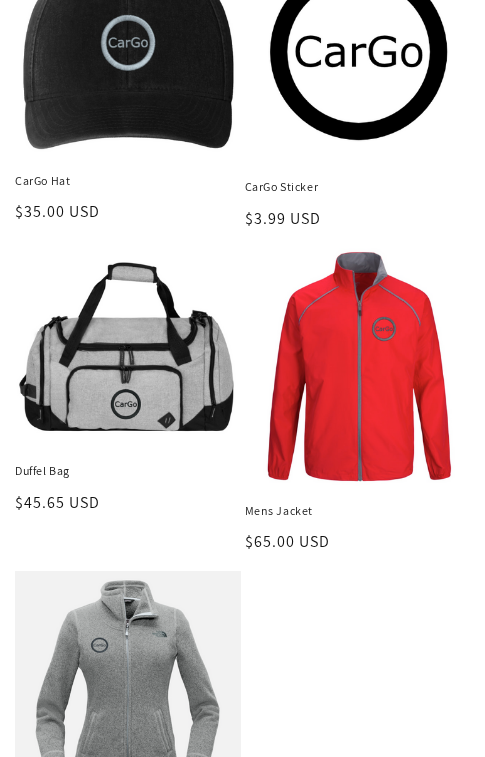 scroll, scrollTop: 344, scrollLeft: 0, axis: vertical 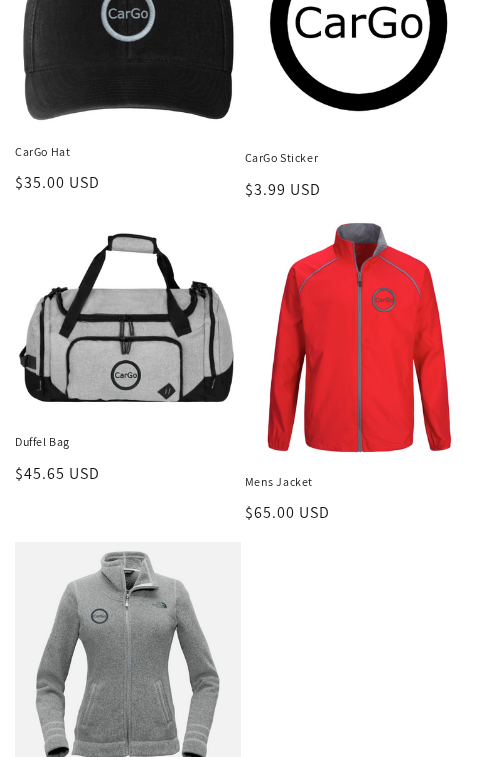 click on "Duffel Bag" at bounding box center [128, 442] 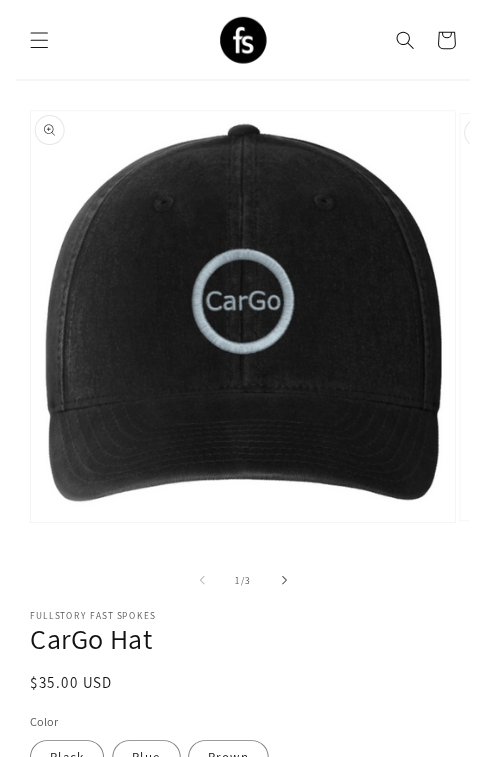 scroll, scrollTop: 0, scrollLeft: 0, axis: both 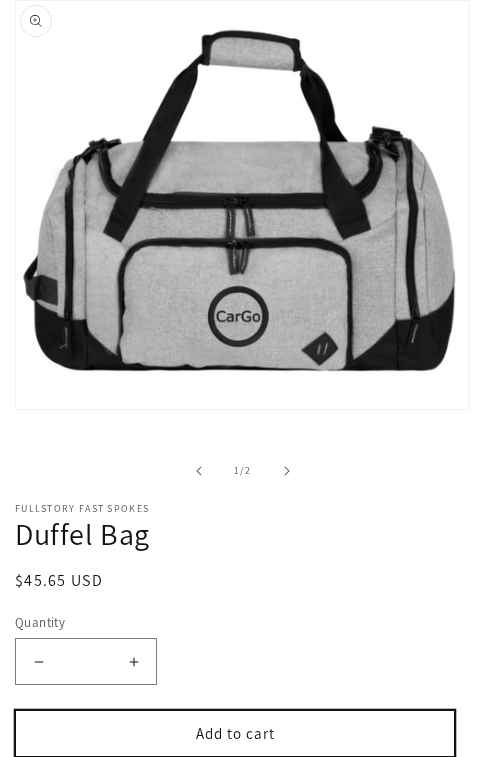 click on "Add to cart" at bounding box center [235, 733] 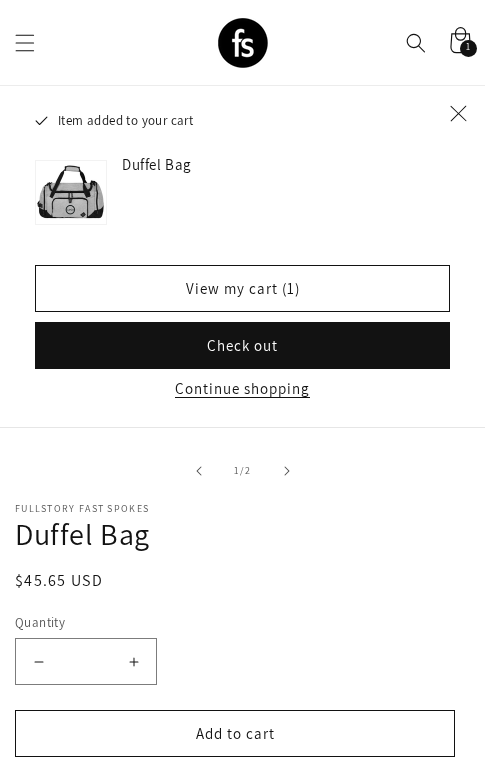click 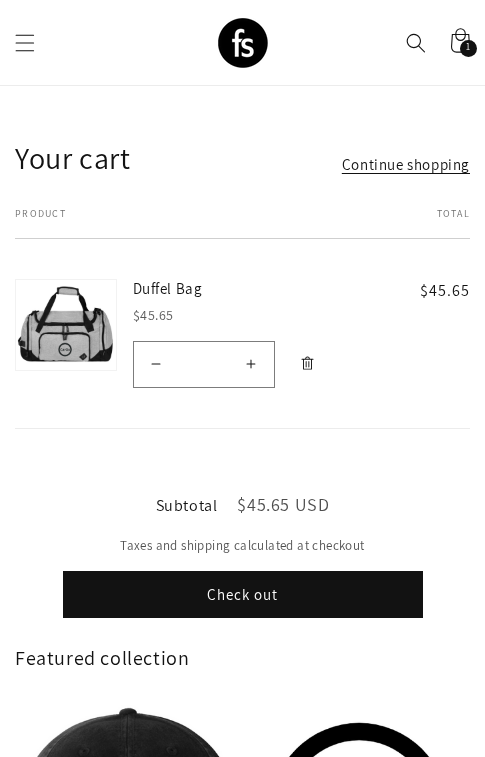 scroll, scrollTop: 0, scrollLeft: 0, axis: both 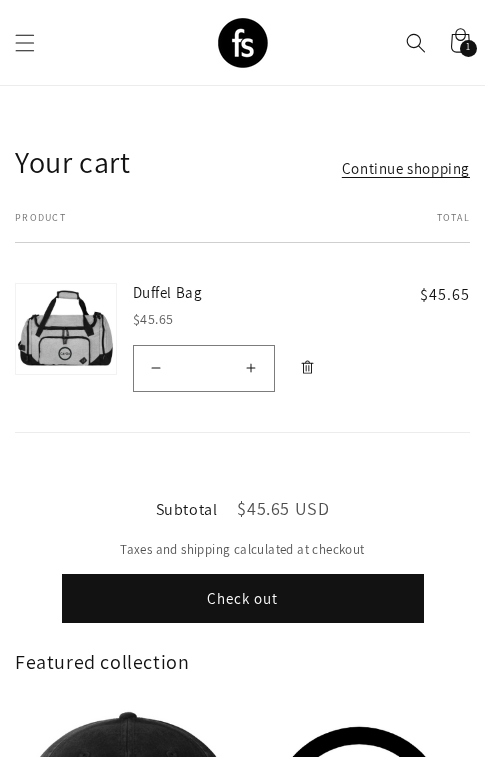 click on "Check out" at bounding box center (243, 598) 